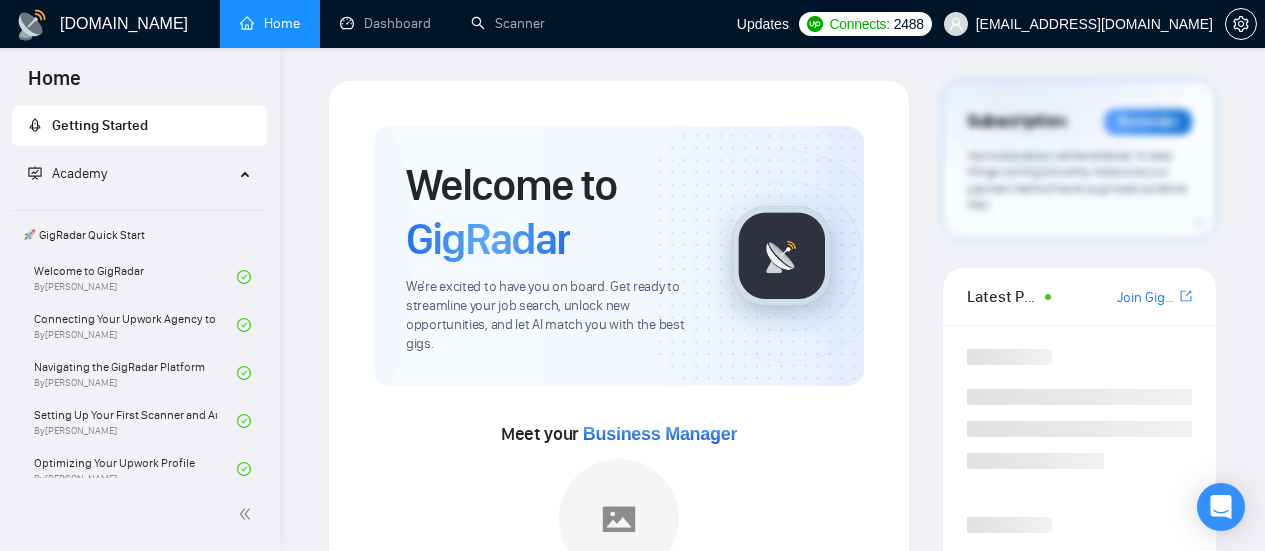 scroll, scrollTop: 0, scrollLeft: 0, axis: both 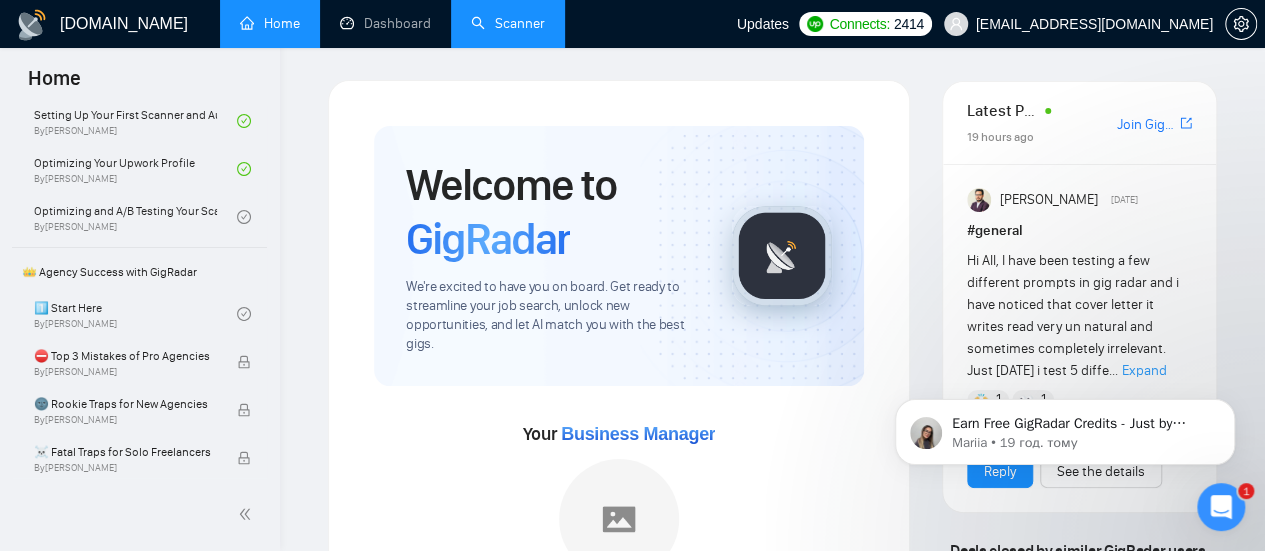 click on "Scanner" at bounding box center [508, 23] 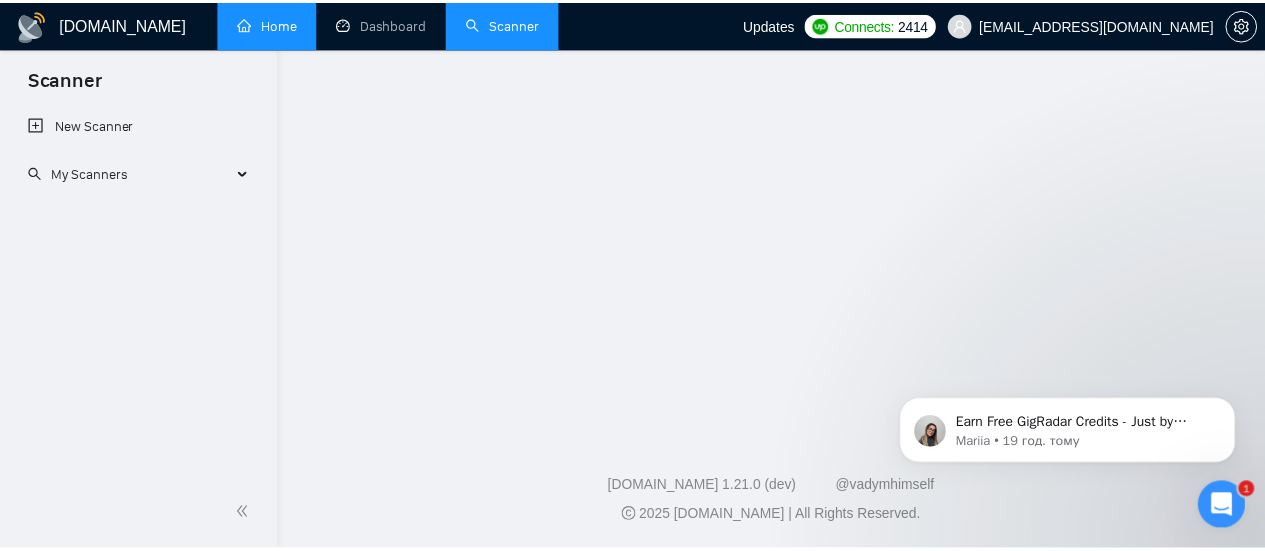 scroll, scrollTop: 0, scrollLeft: 0, axis: both 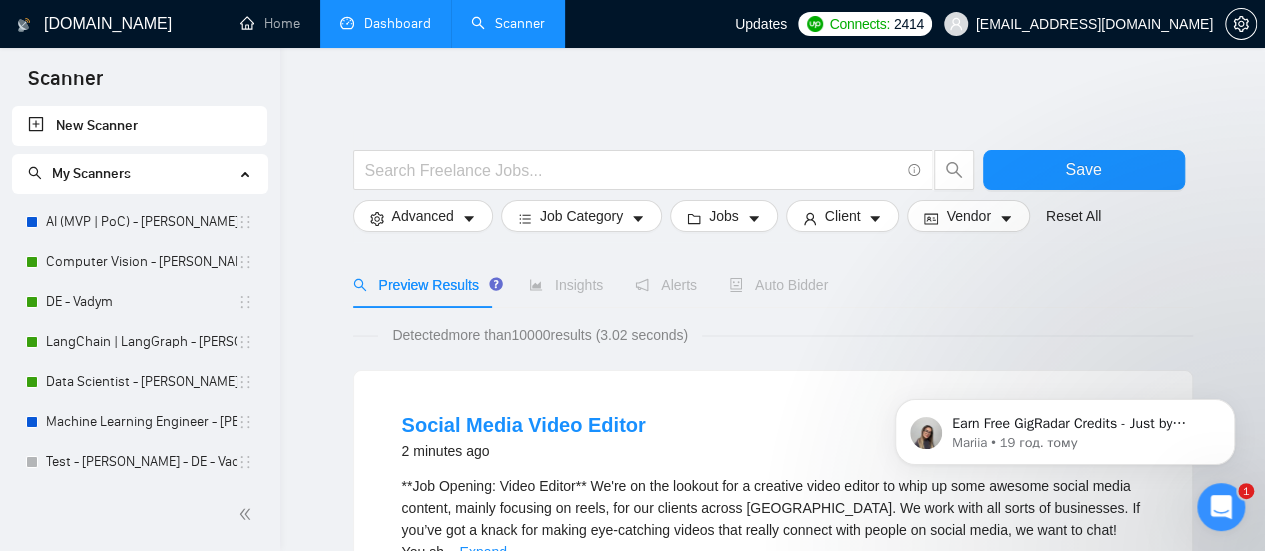click on "Dashboard" at bounding box center [385, 23] 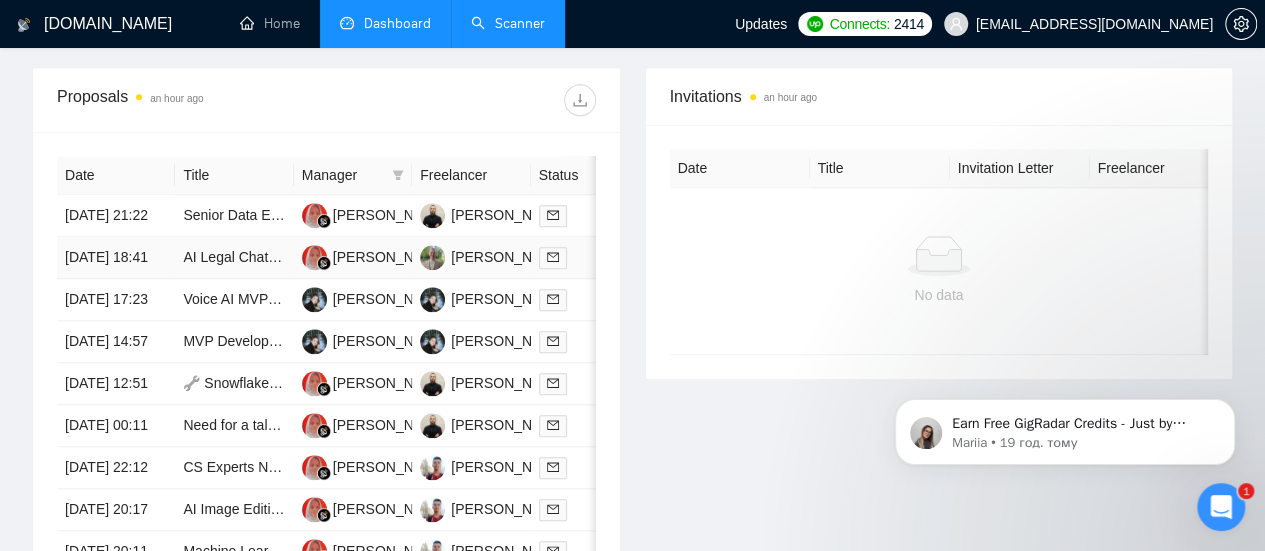 scroll, scrollTop: 800, scrollLeft: 0, axis: vertical 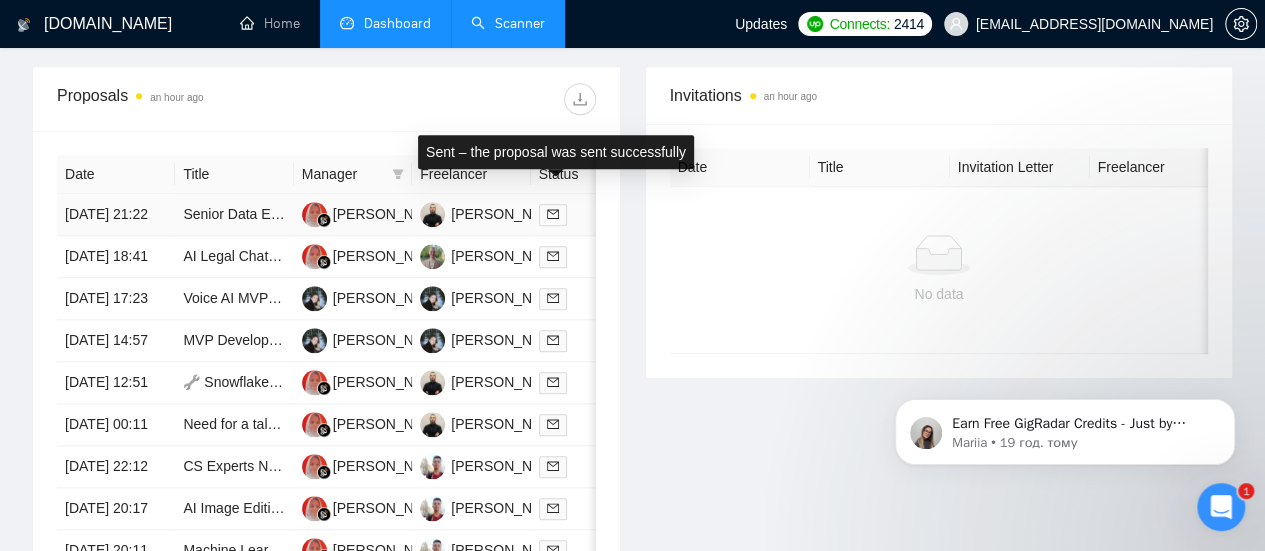 click 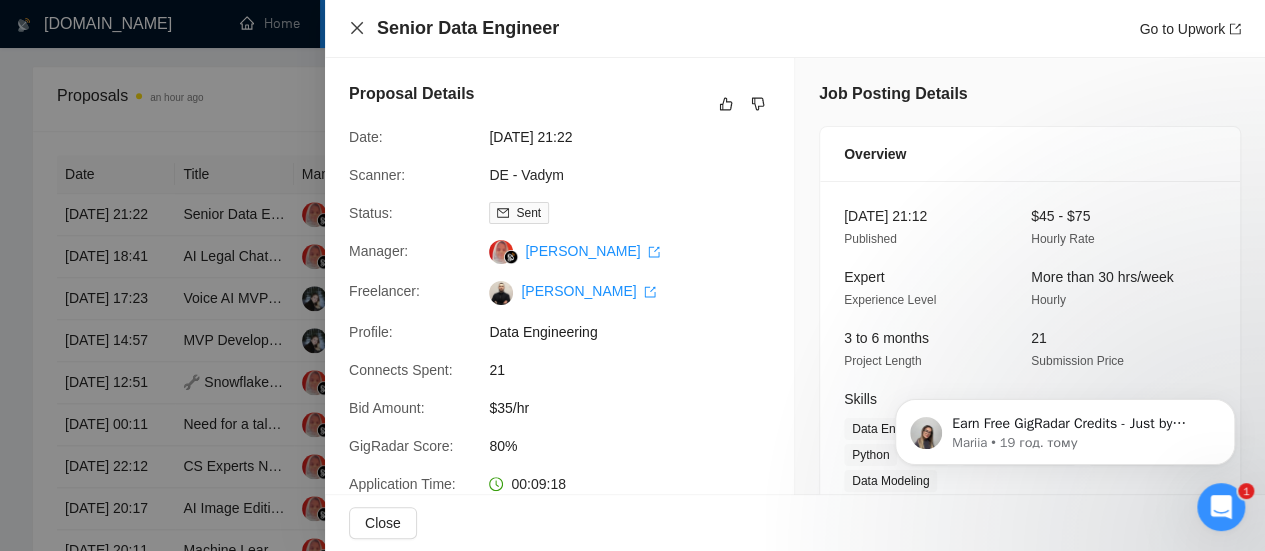 click 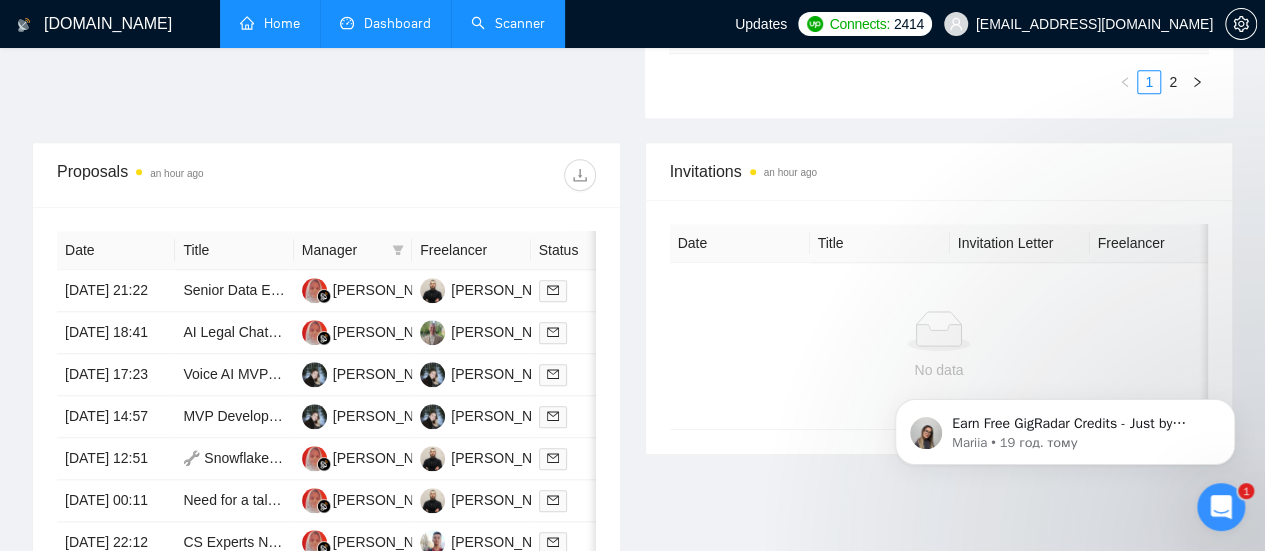 scroll, scrollTop: 500, scrollLeft: 0, axis: vertical 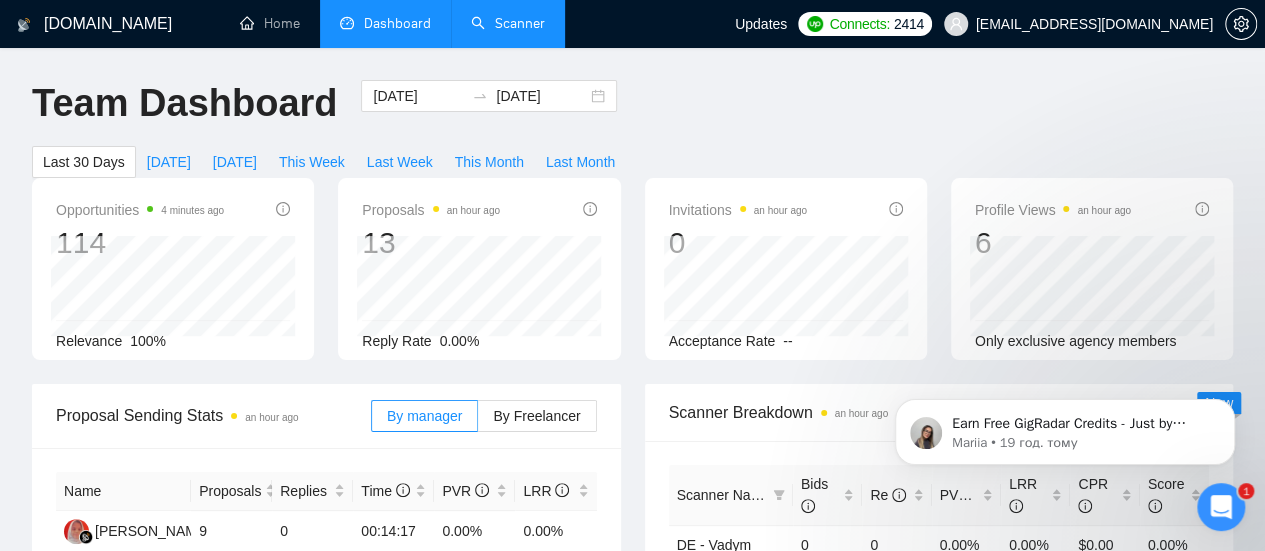 click on "Scanner" at bounding box center [508, 23] 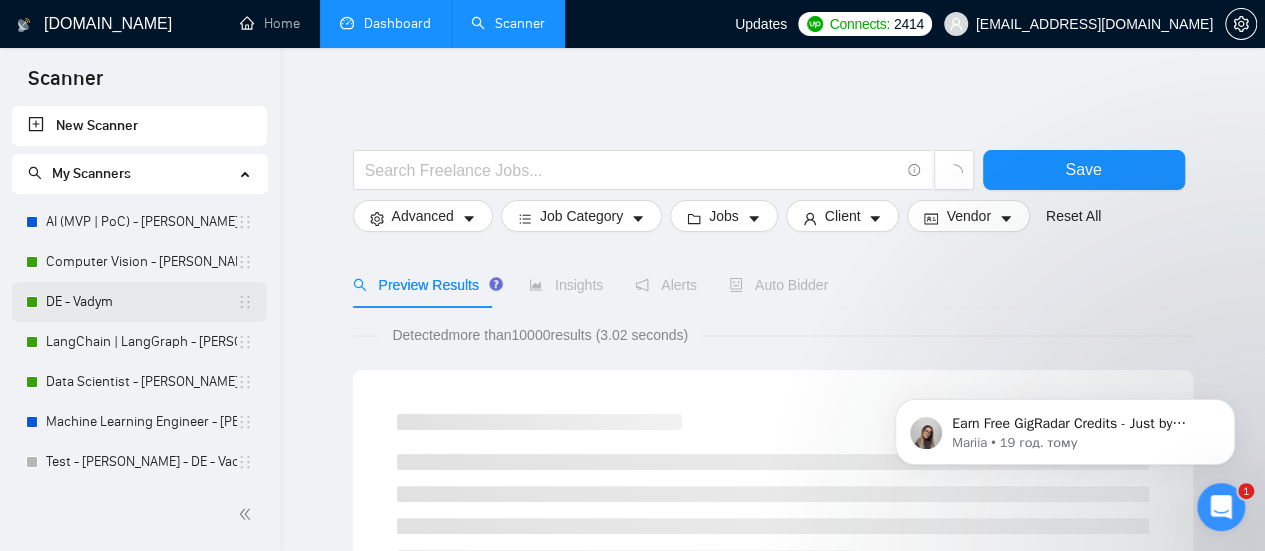 click on "DE - Vadym" at bounding box center (141, 302) 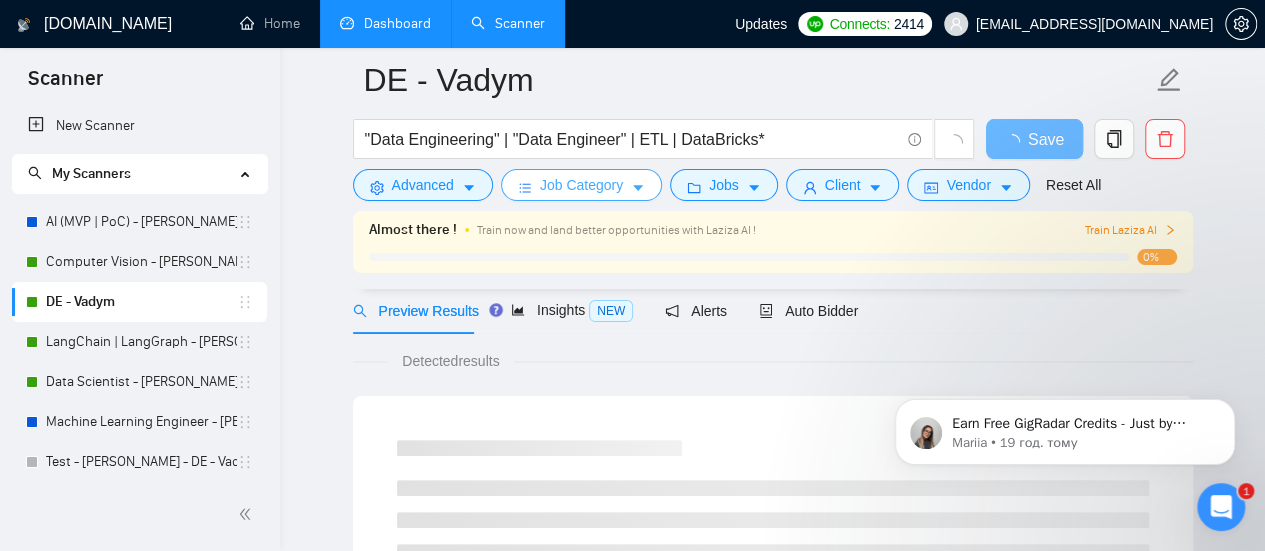 scroll, scrollTop: 100, scrollLeft: 0, axis: vertical 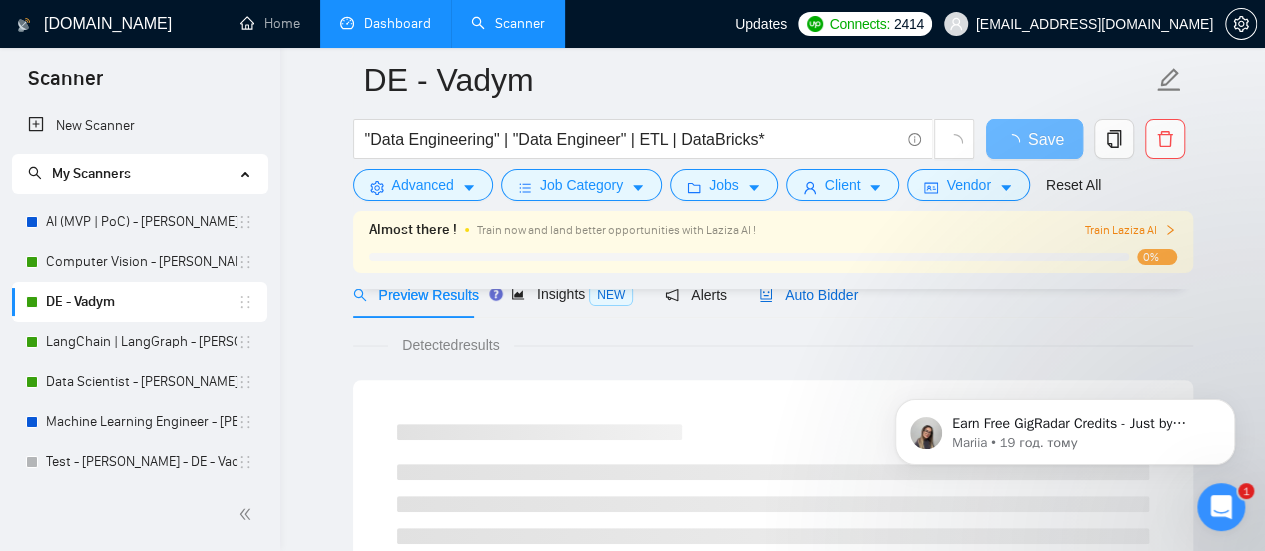 click on "Auto Bidder" at bounding box center (808, 295) 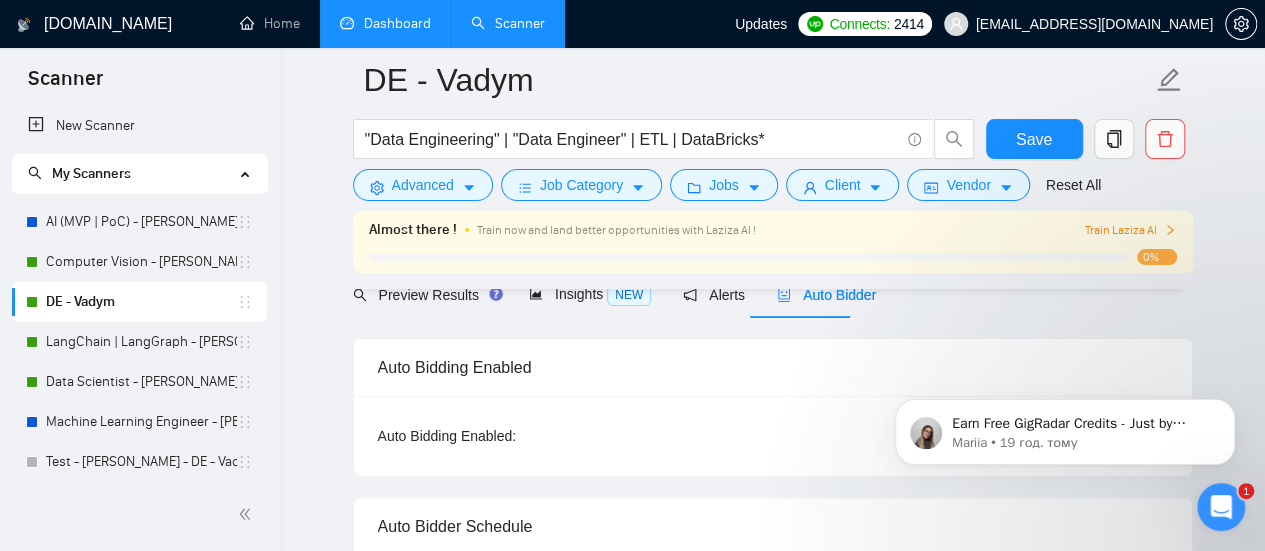 type 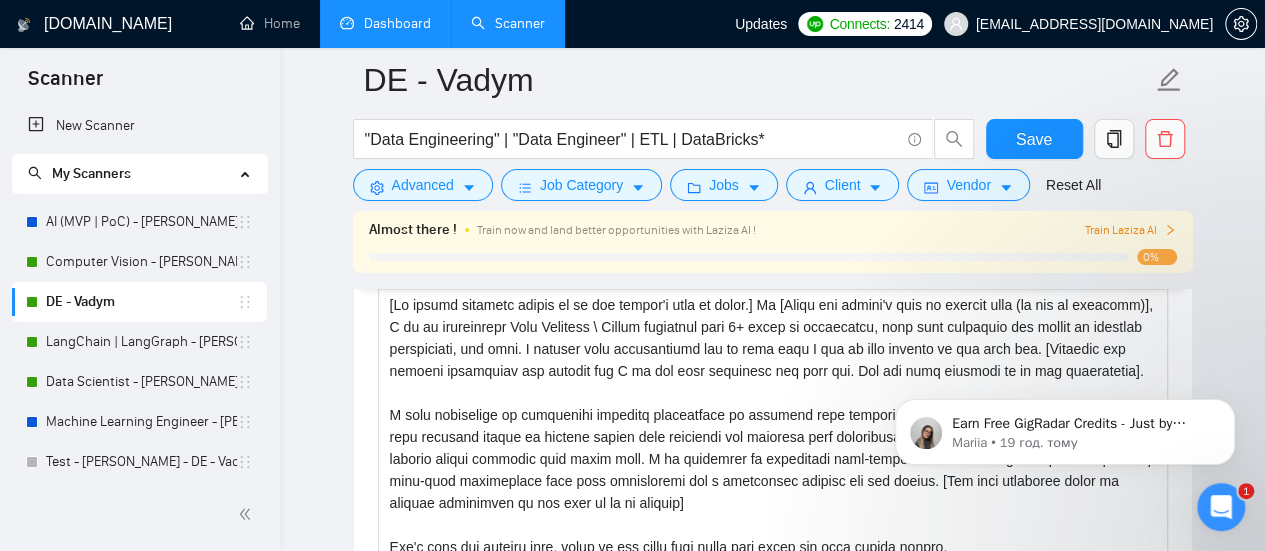 scroll, scrollTop: 1700, scrollLeft: 0, axis: vertical 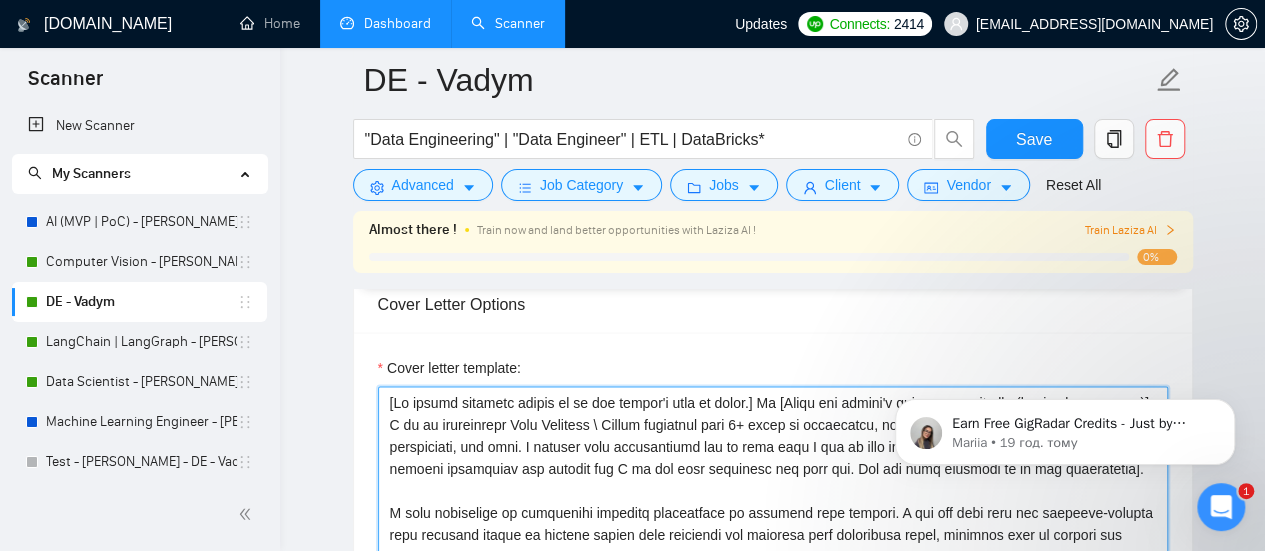 click on "Cover letter template:" at bounding box center (773, 611) 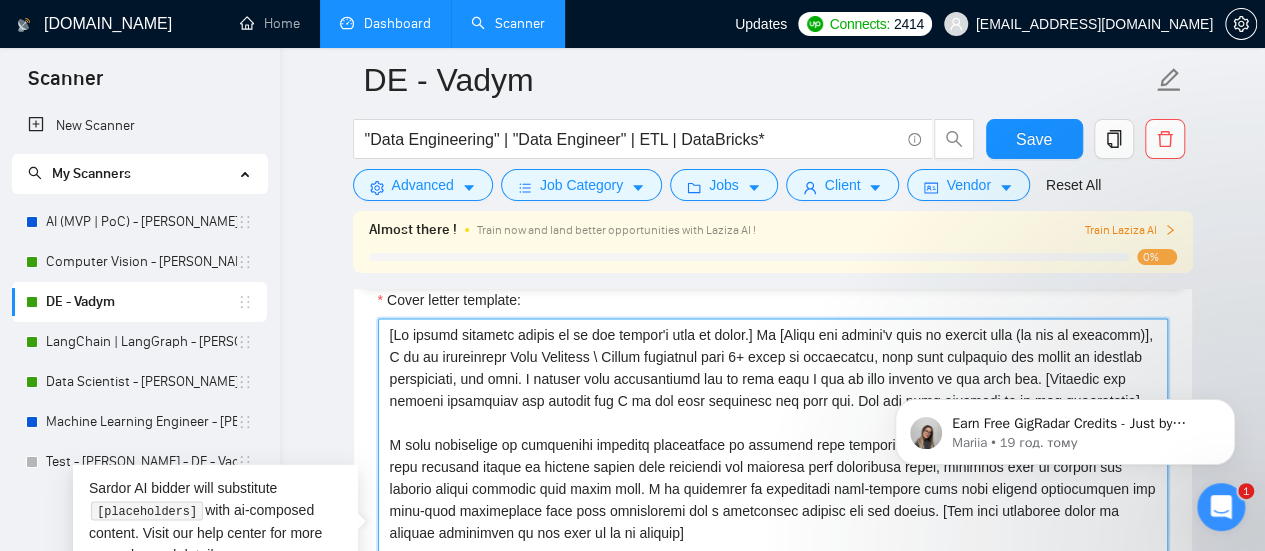 scroll, scrollTop: 1800, scrollLeft: 0, axis: vertical 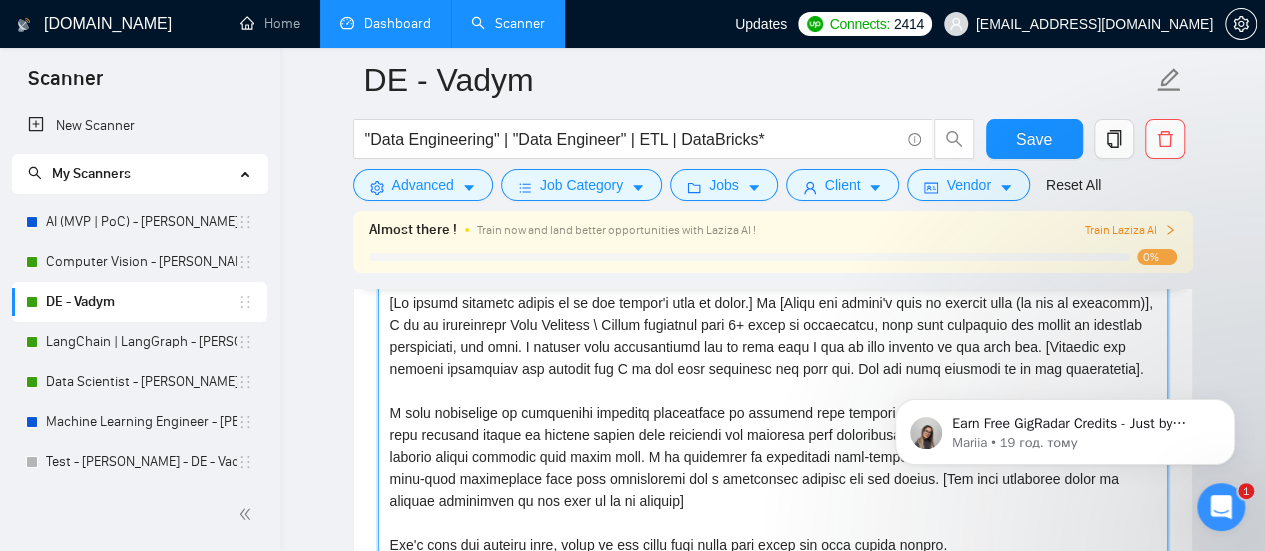 click on "Cover letter template:" at bounding box center [773, 511] 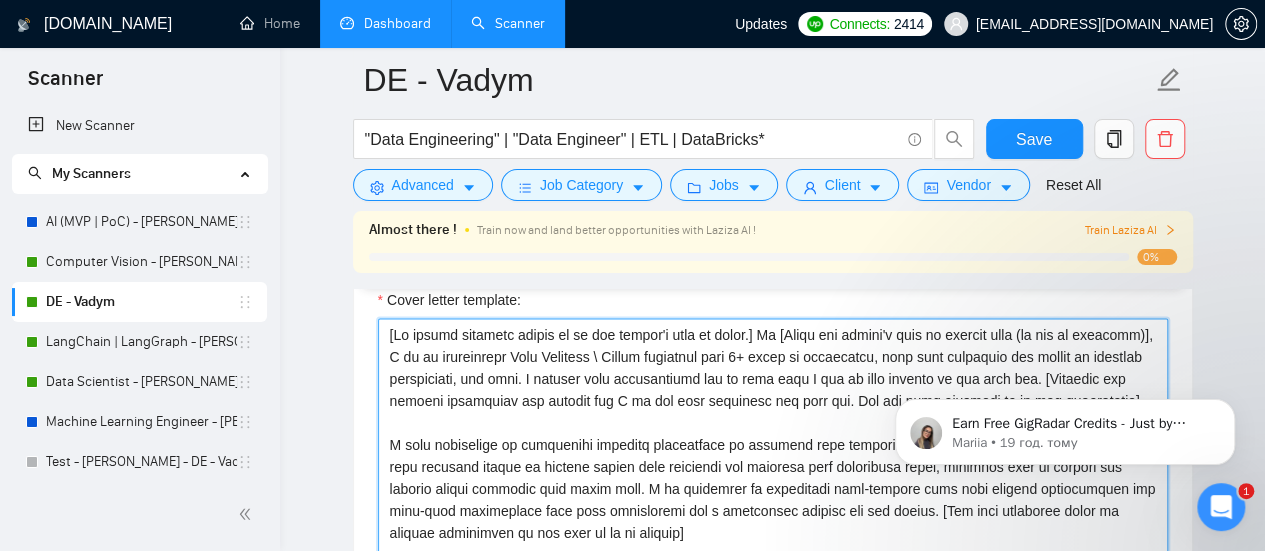 scroll, scrollTop: 1800, scrollLeft: 0, axis: vertical 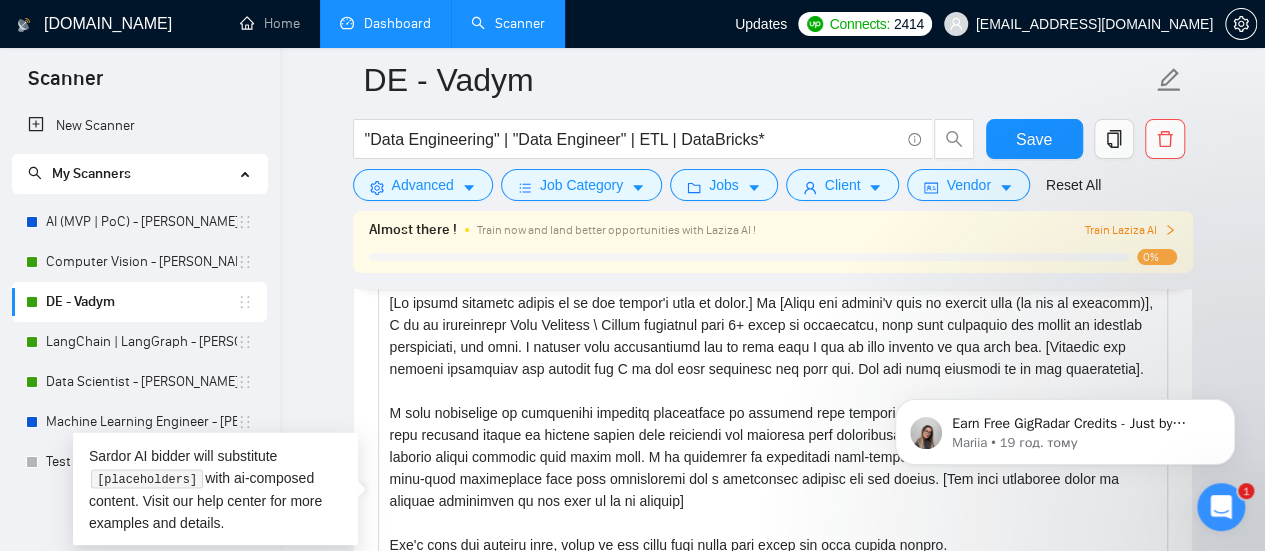 click on "[DOMAIN_NAME] Home Dashboard Scanner Updates  Connects: 2414 [EMAIL_ADDRESS][DOMAIN_NAME] DE - Vadym "Data Engineering" | "Data Engineer" | ETL | DataBricks* Save Advanced   Job Category   Jobs   Client   Vendor   Reset All Almost there ! Train now and land better opportunities with Laziza AI ! Train Laziza AI 0% Preview Results Insights NEW Alerts Auto Bidder Auto Bidding Enabled Auto Bidding Enabled: ON Auto Bidder Schedule Auto Bidding Type: Automated (recommended) Semi-automated Auto Bidding Schedule: 24/7 Custom Custom Auto Bidder Schedule Repeat every week [DATE] [DATE] [DATE] [DATE] [DATE] [DATE] [DATE] Active Hours ( [GEOGRAPHIC_DATA]/[GEOGRAPHIC_DATA] ): From: To: ( 24  hours) [GEOGRAPHIC_DATA]/[GEOGRAPHIC_DATA] Auto Bidding Type Select your bidding algorithm: Choose the algorithm for you bidding. The price per proposal does not include your connects expenditure. Template Bidder Works great for narrow segments and short cover letters that don't change. 0.50  credits / proposal Sardor AI 🤖 Personalise your cover letter with ai [placeholders]" at bounding box center (772, 805) 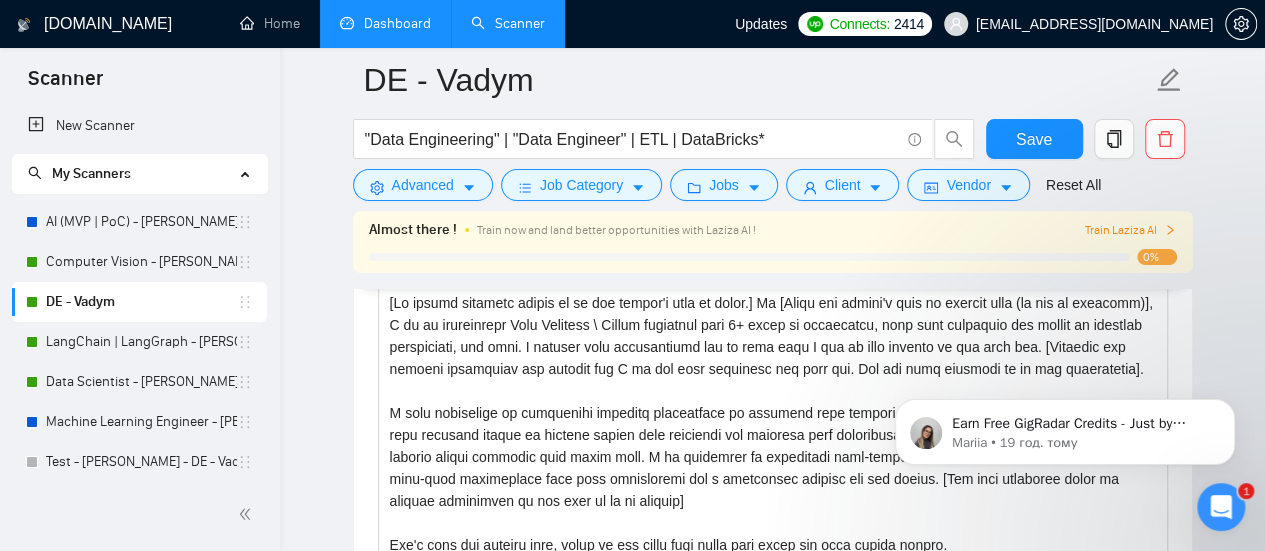 click on "Dashboard" at bounding box center [385, 23] 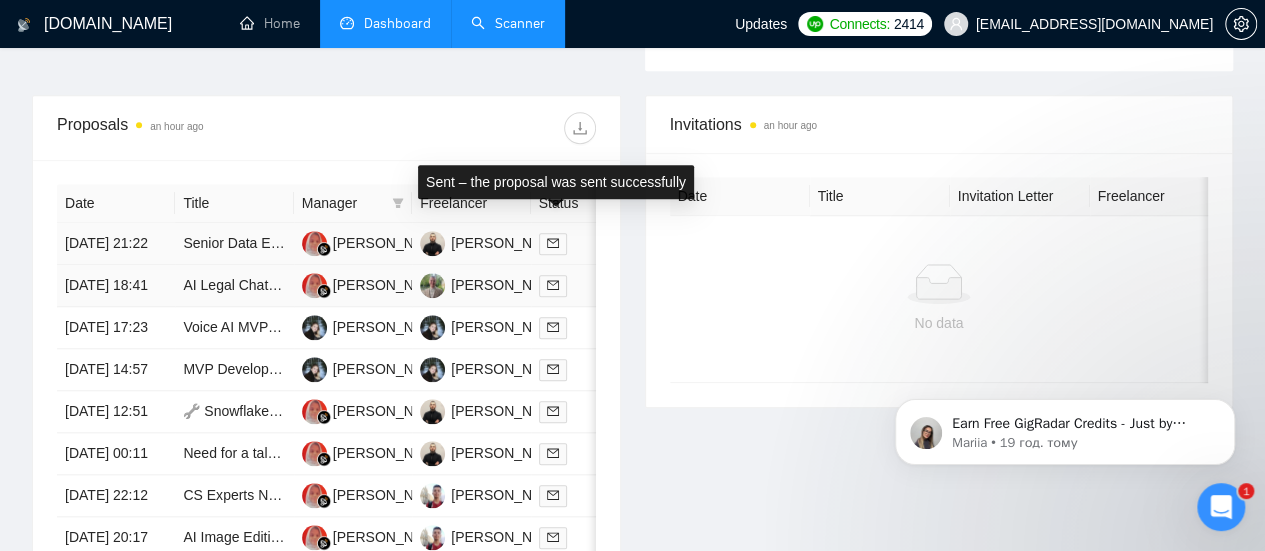 scroll, scrollTop: 797, scrollLeft: 0, axis: vertical 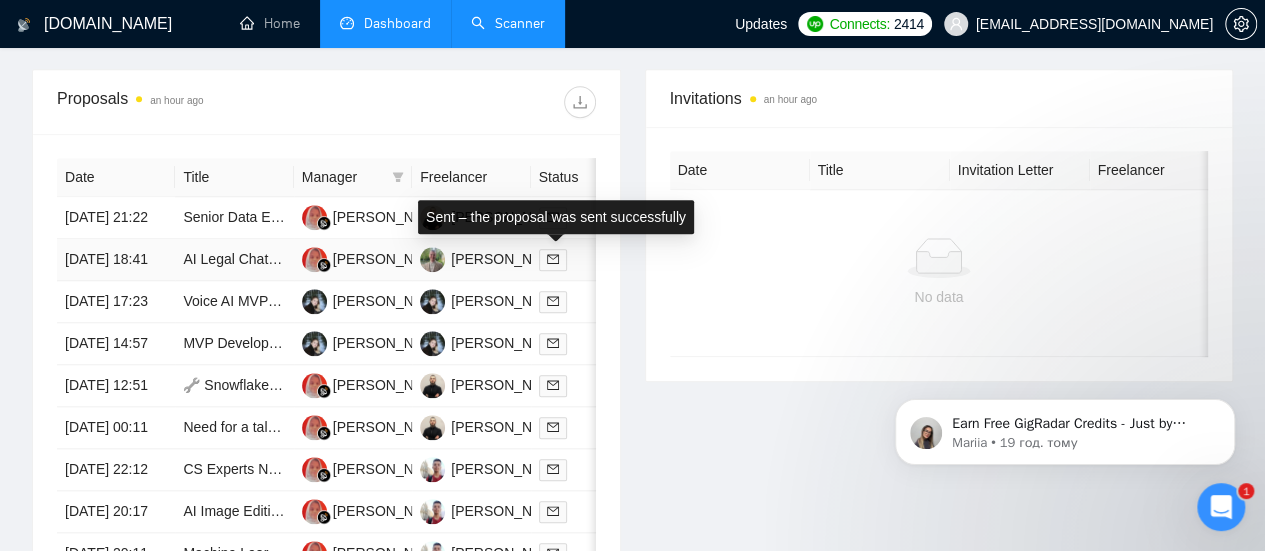 click 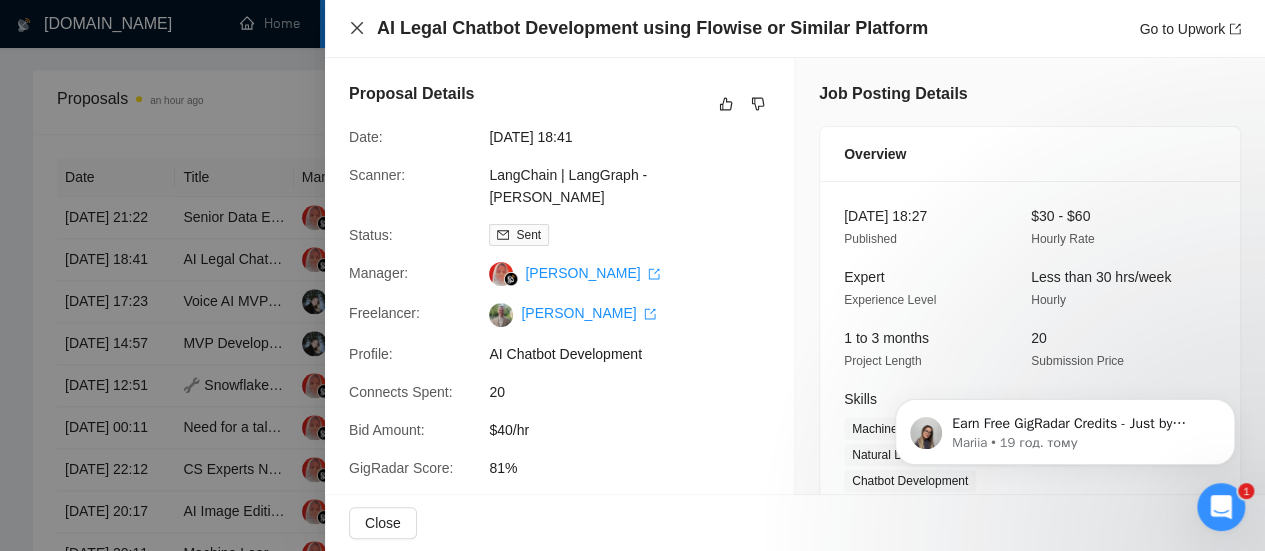 click 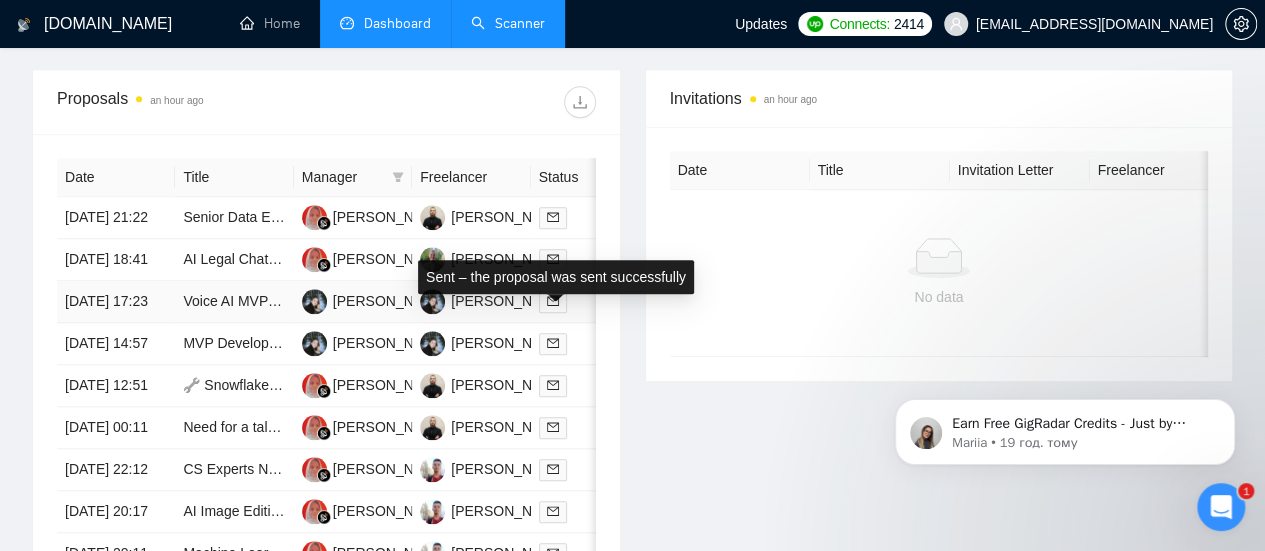 click at bounding box center (553, 302) 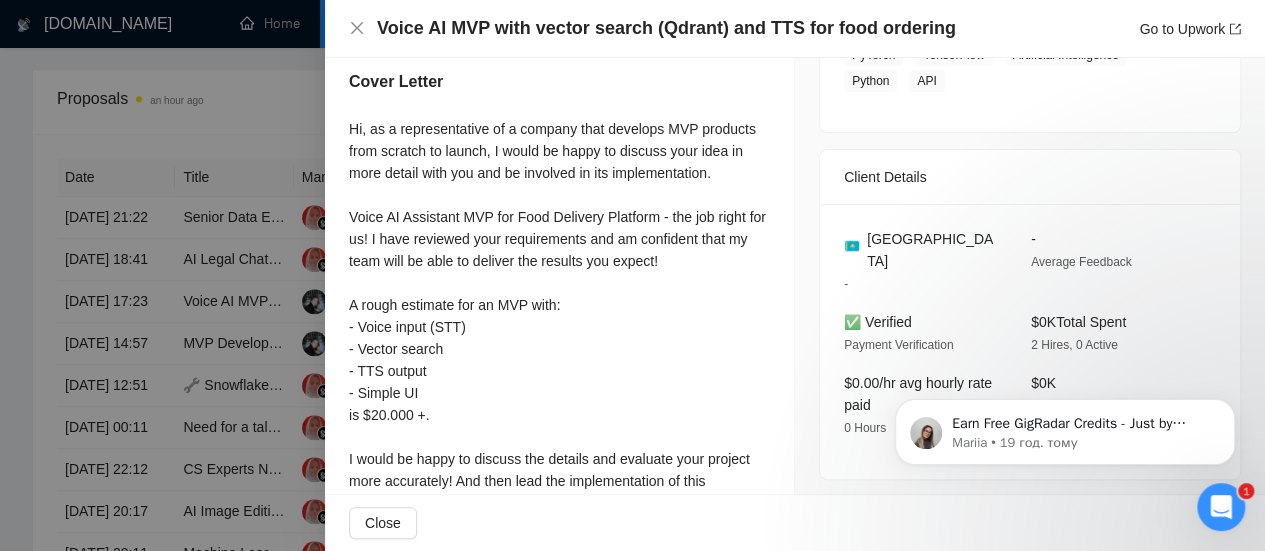 scroll, scrollTop: 600, scrollLeft: 0, axis: vertical 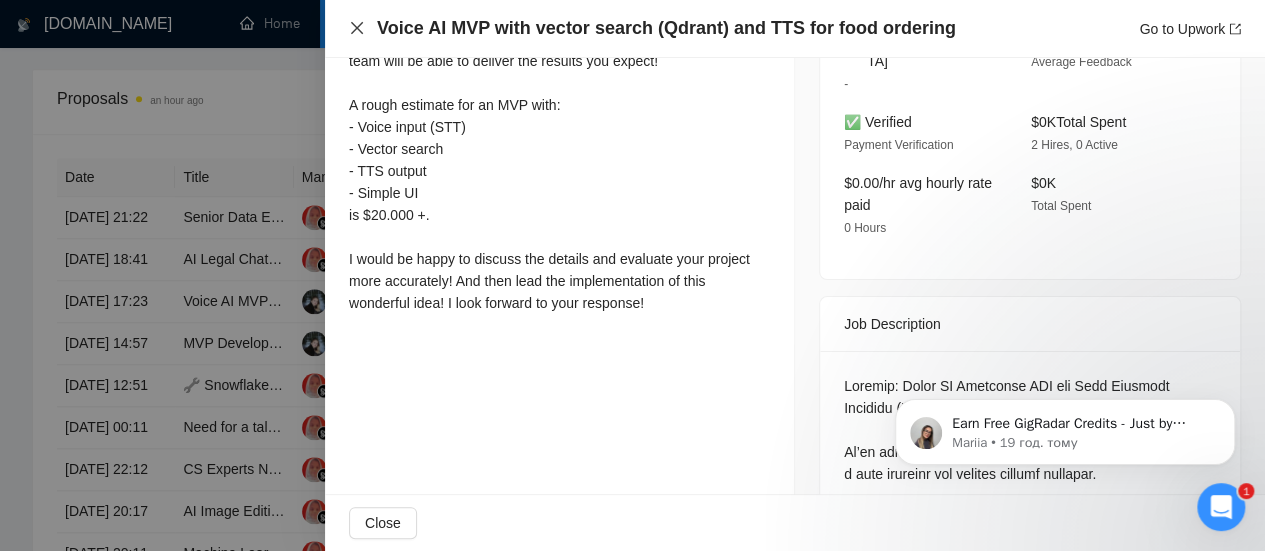 click 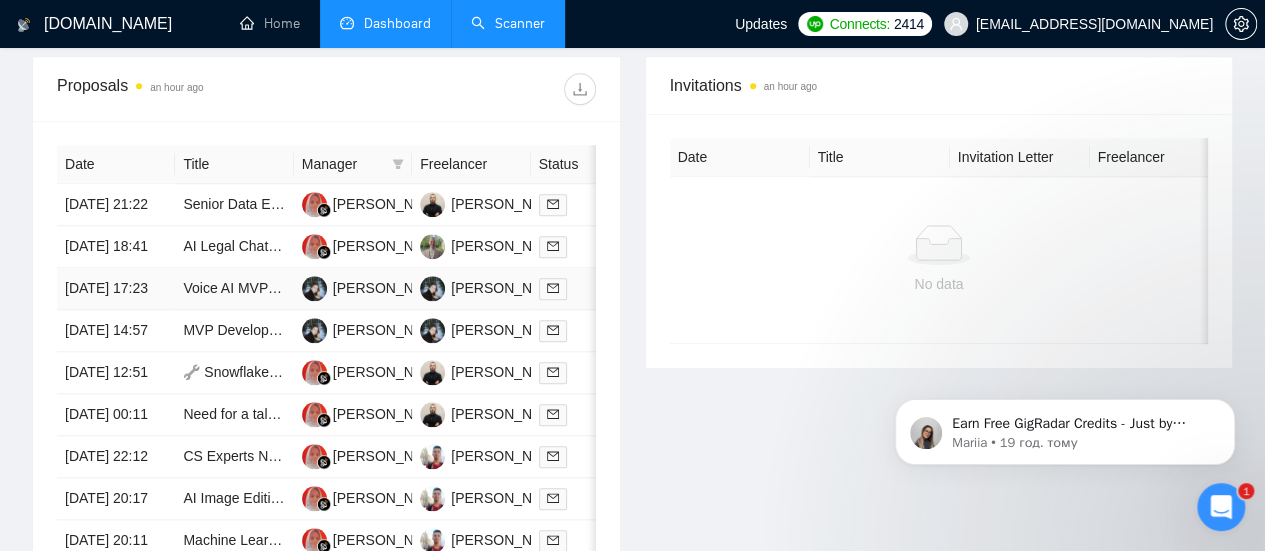 scroll, scrollTop: 797, scrollLeft: 0, axis: vertical 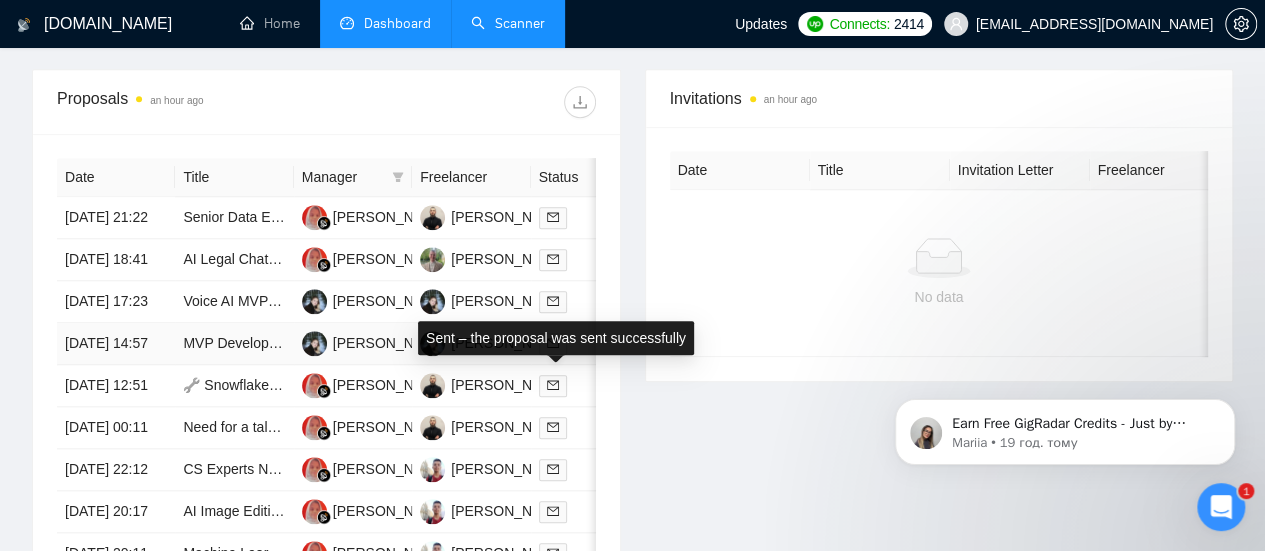 click at bounding box center [553, 344] 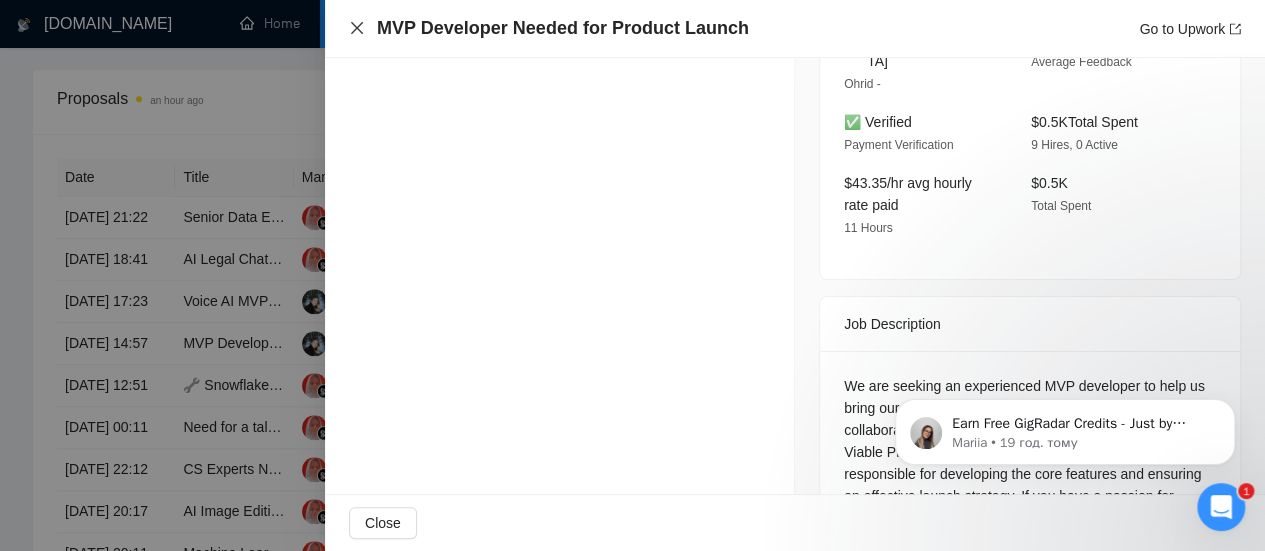 click 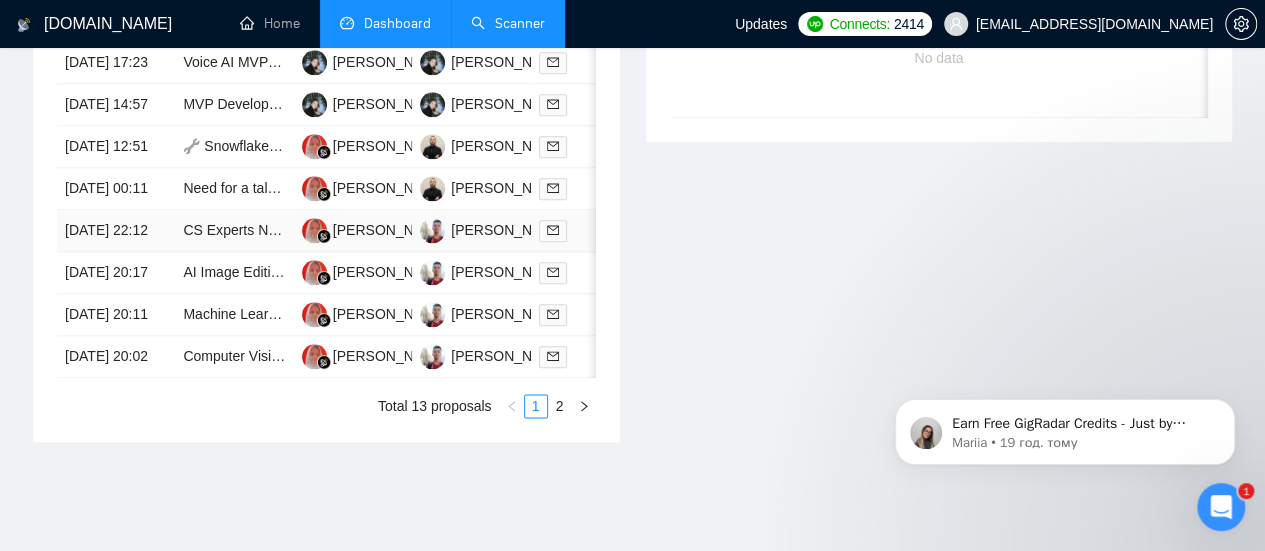scroll, scrollTop: 1097, scrollLeft: 0, axis: vertical 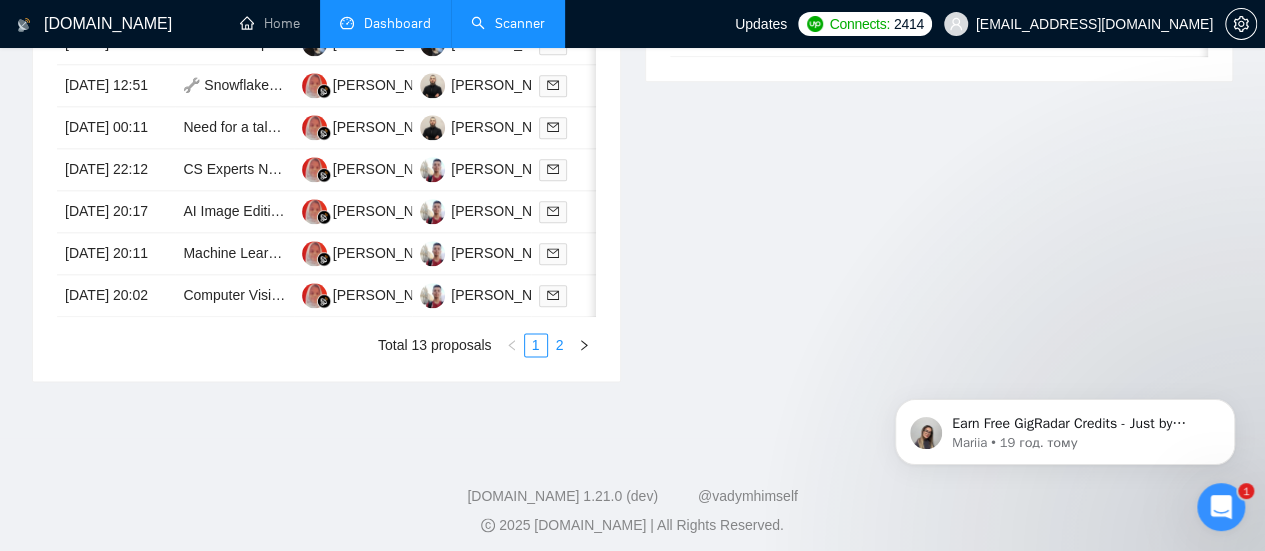 click on "2" at bounding box center [560, 345] 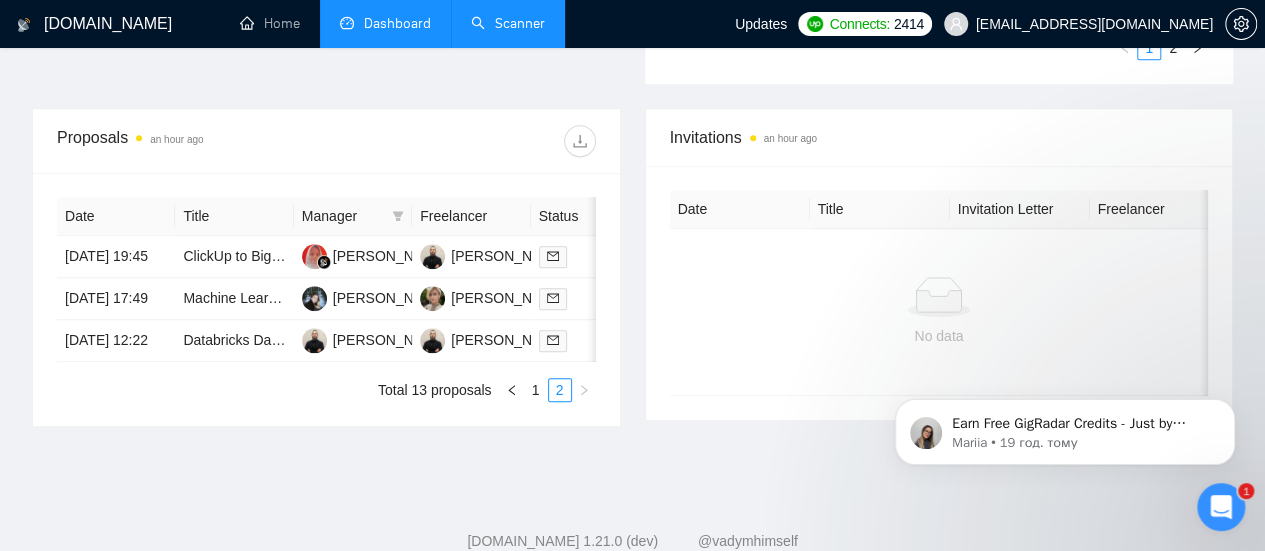 scroll, scrollTop: 846, scrollLeft: 0, axis: vertical 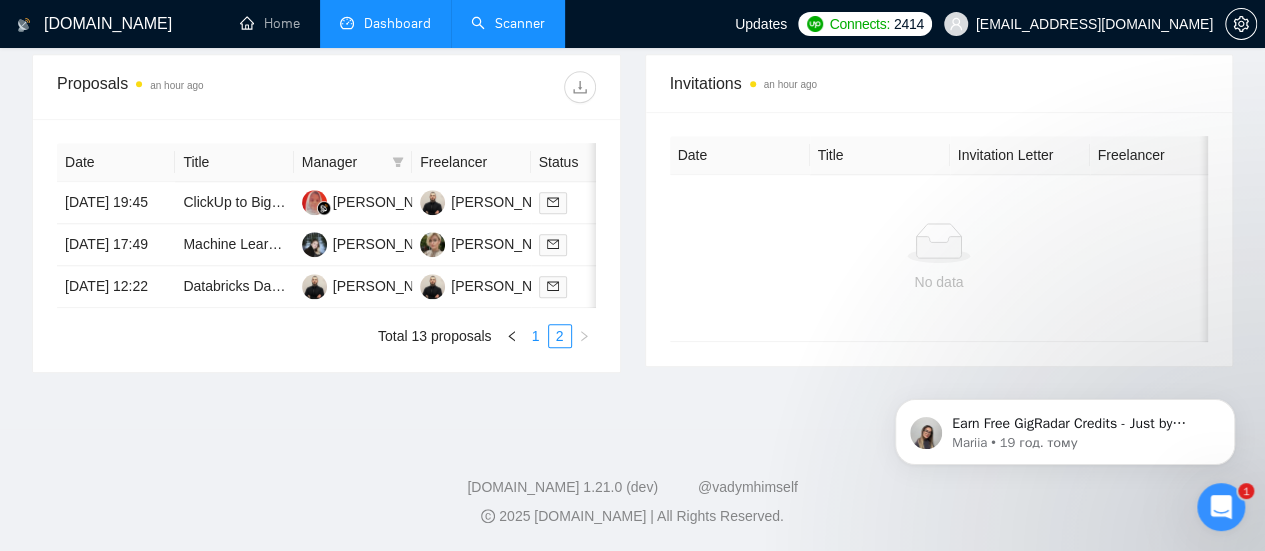 click on "1" at bounding box center [536, 336] 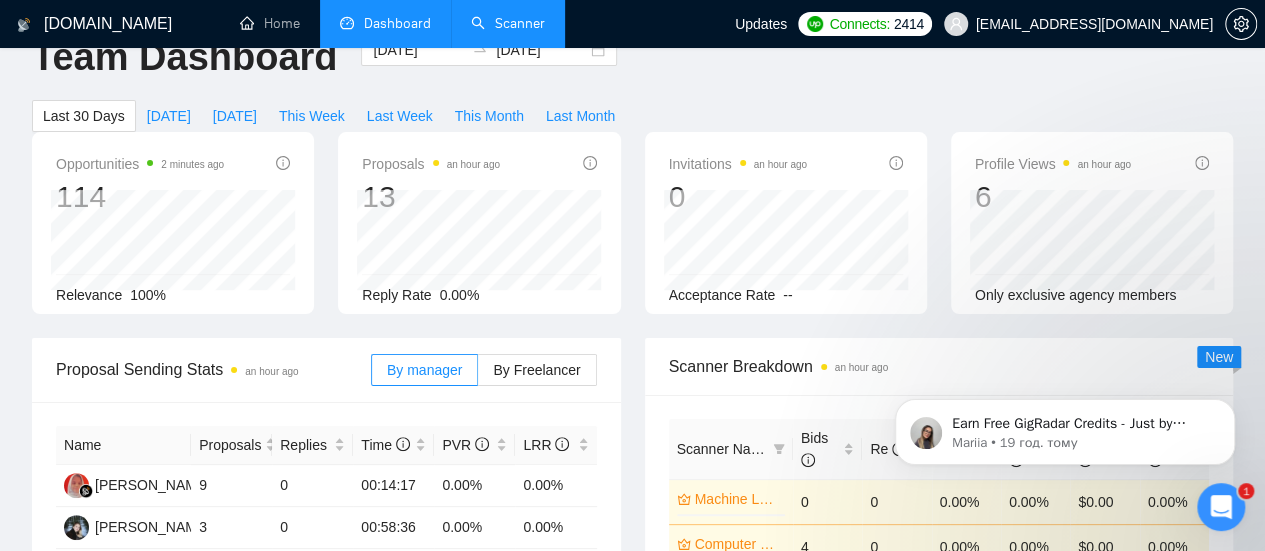 scroll, scrollTop: 0, scrollLeft: 0, axis: both 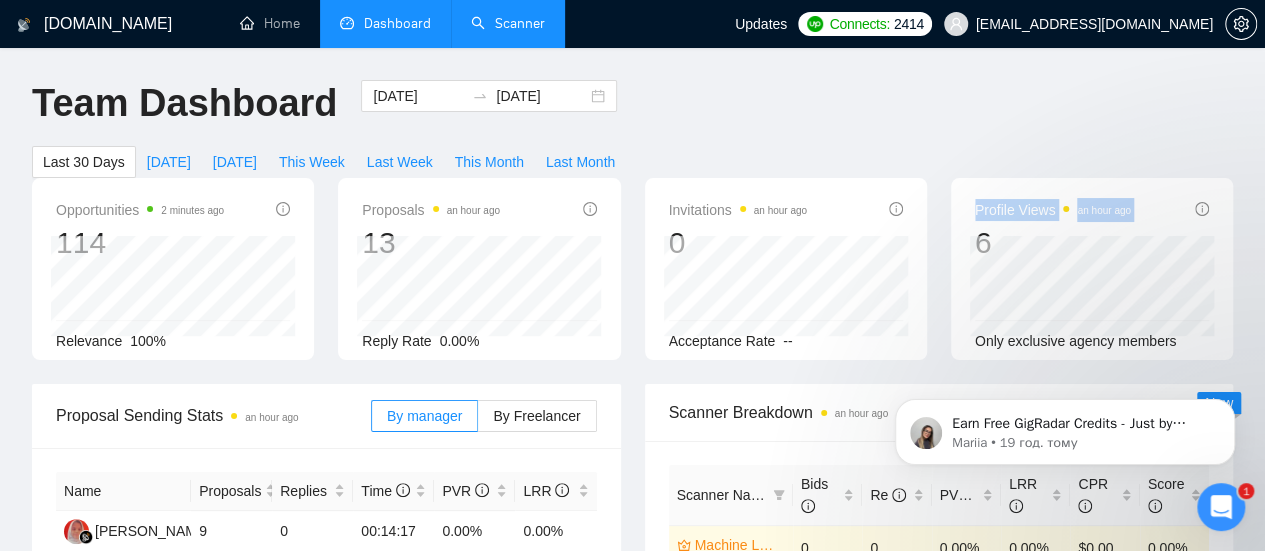 drag, startPoint x: 1198, startPoint y: 179, endPoint x: 1192, endPoint y: 166, distance: 14.3178215 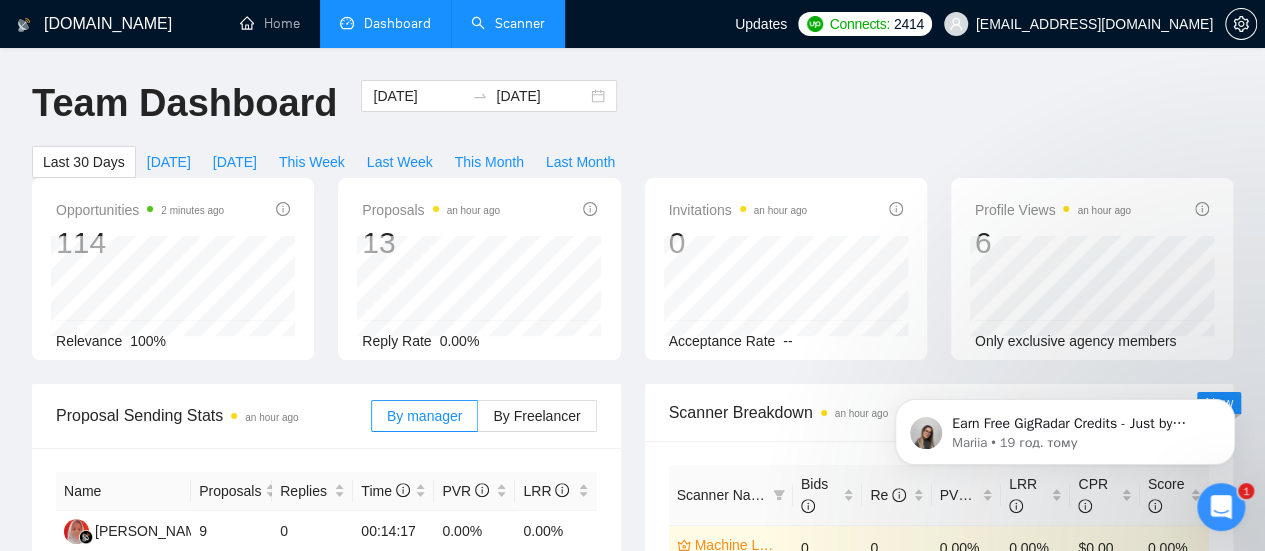 click on "Last 30 Days [DATE] [DATE] This Week Last Week This Month Last Month" at bounding box center (329, 162) 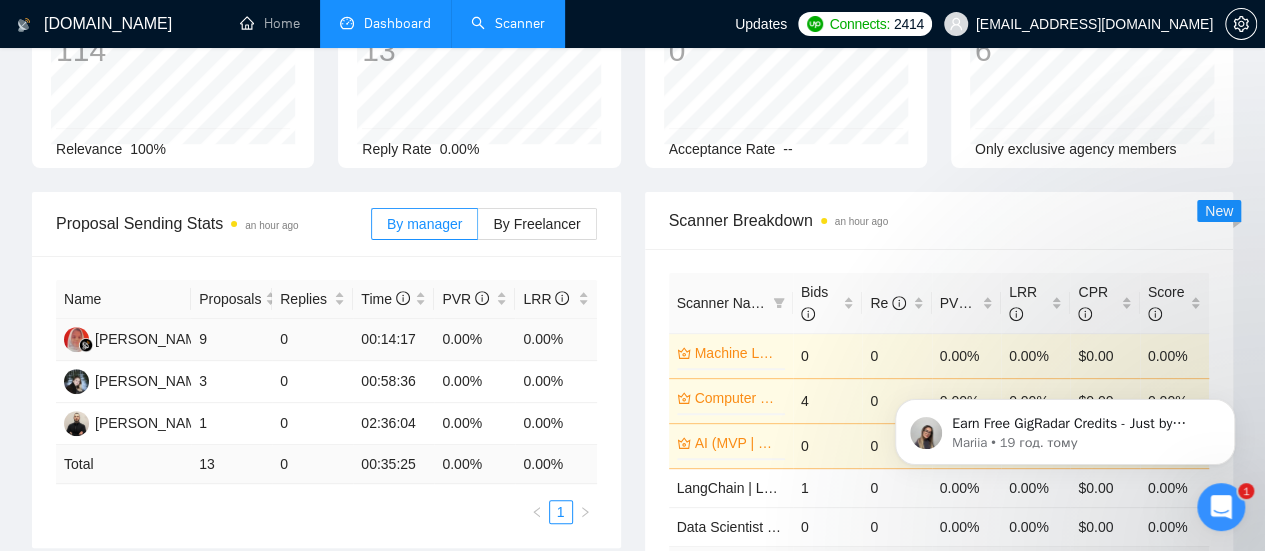 scroll, scrollTop: 0, scrollLeft: 0, axis: both 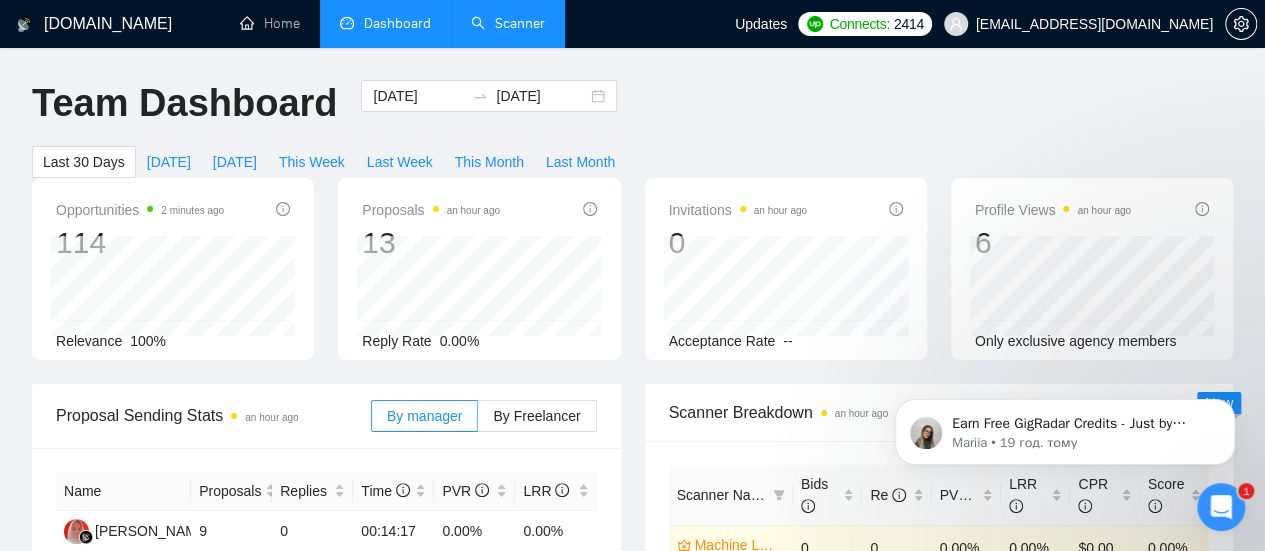 click on "Scanner" at bounding box center (508, 23) 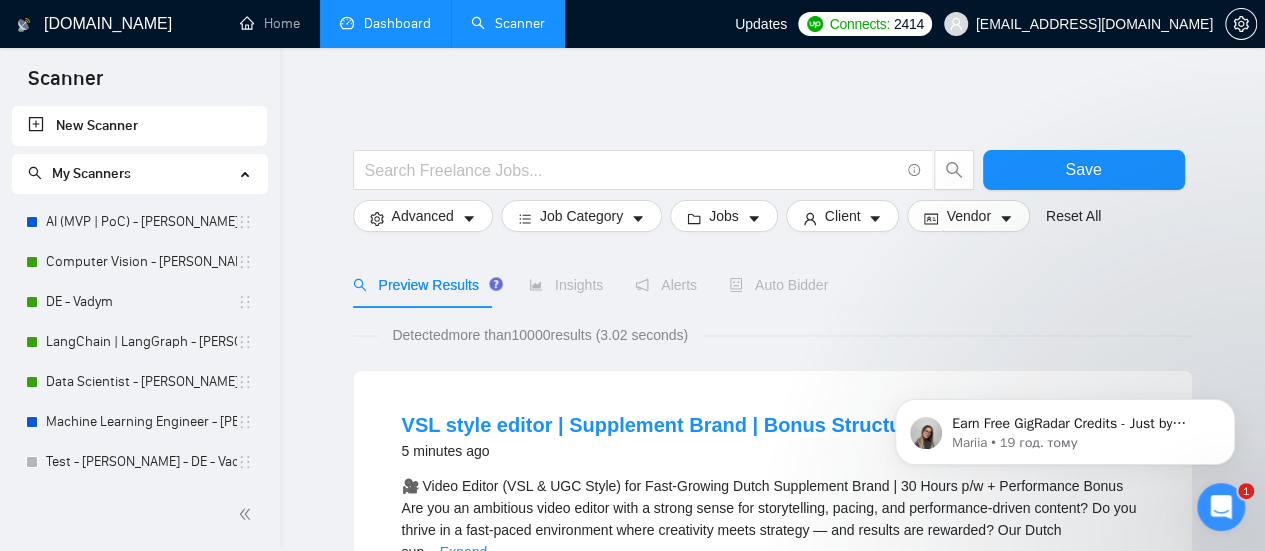 drag, startPoint x: 1034, startPoint y: 270, endPoint x: 1019, endPoint y: 252, distance: 23.43075 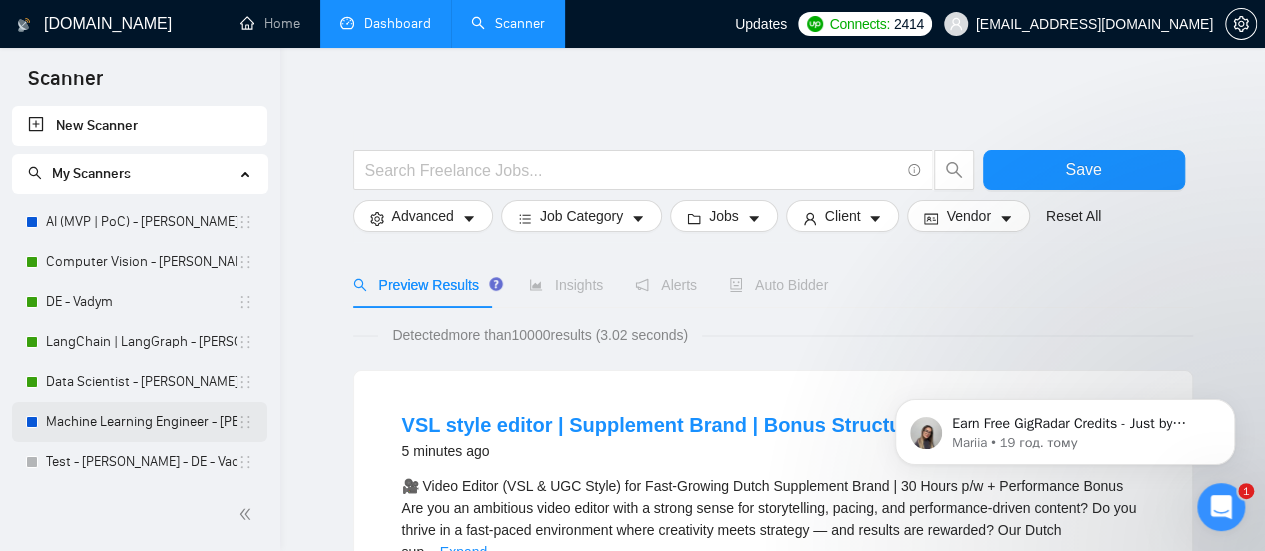 click on "Machine Learning Engineer - [PERSON_NAME]" at bounding box center [141, 422] 